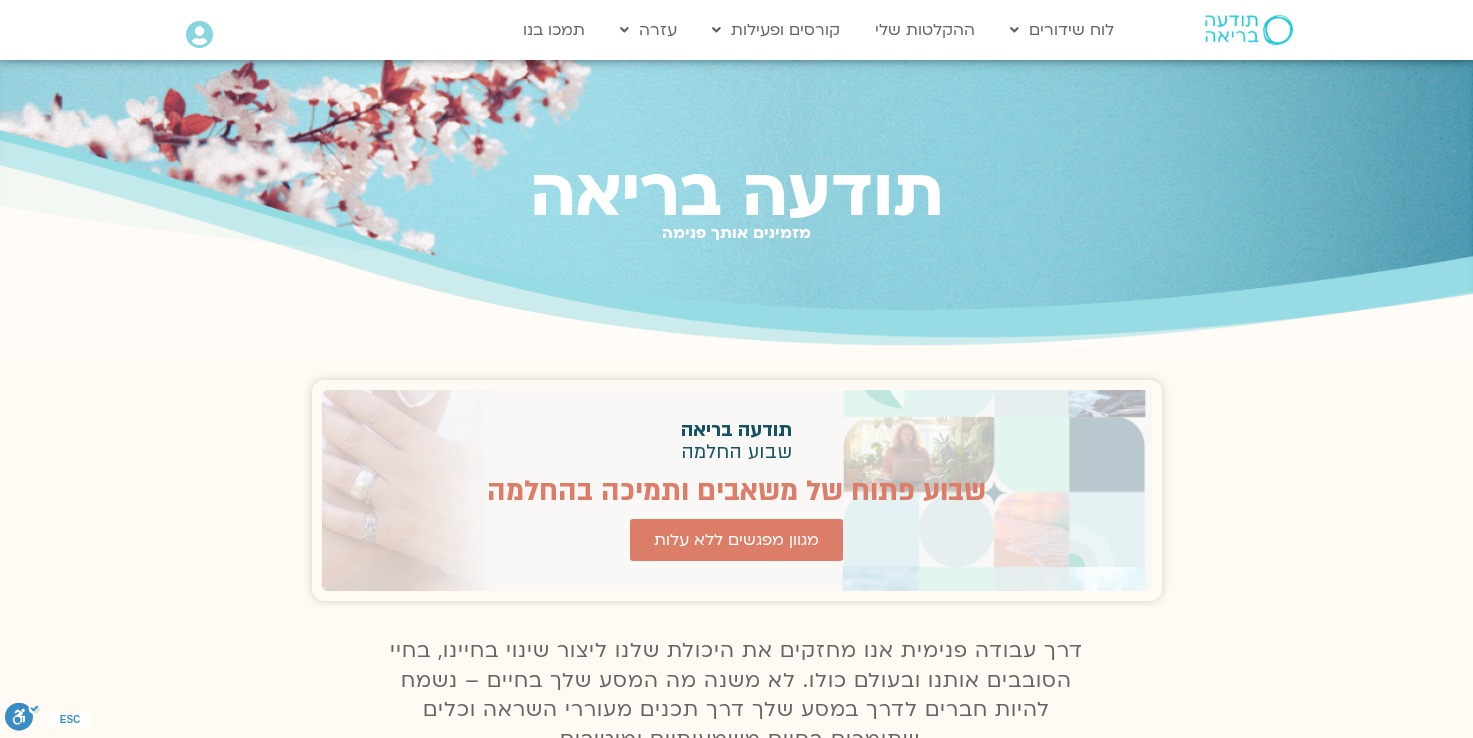 scroll, scrollTop: 0, scrollLeft: 0, axis: both 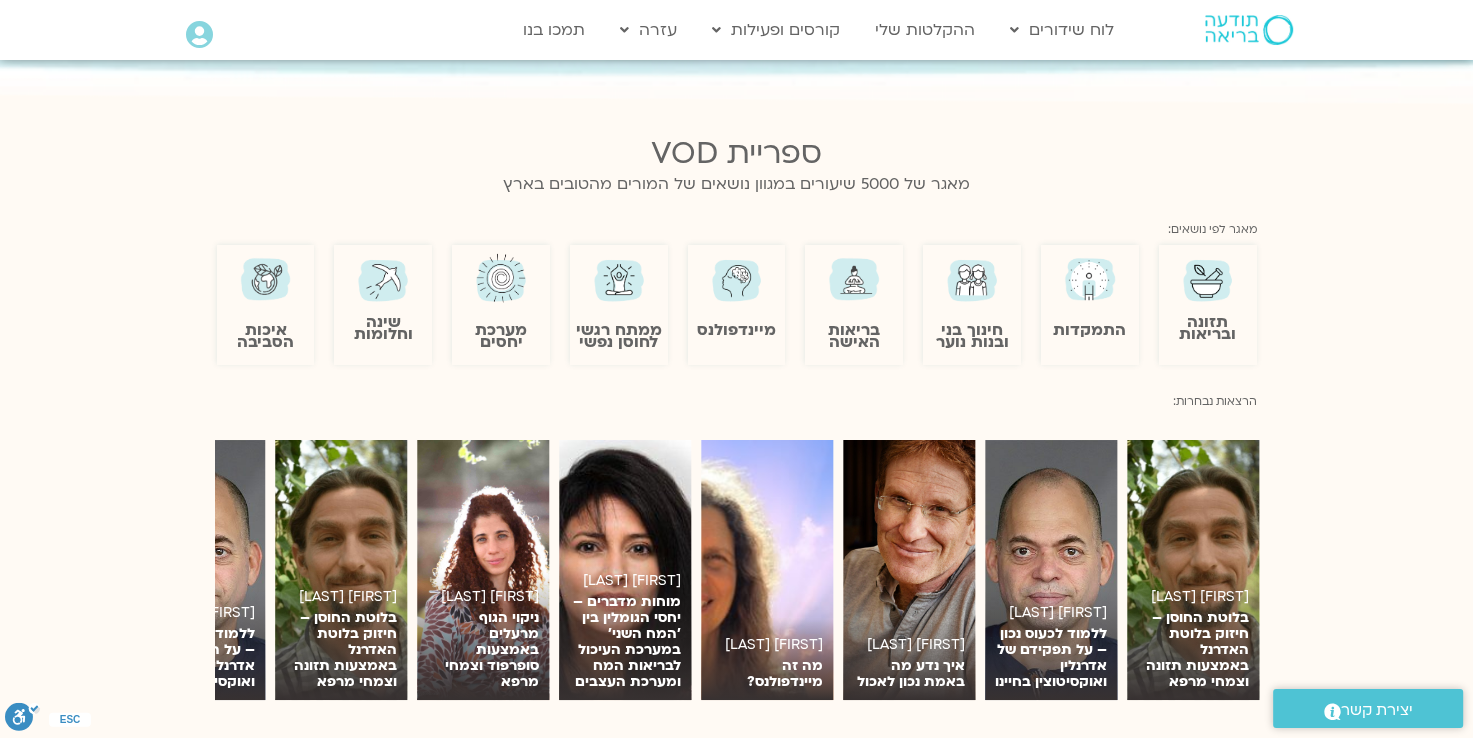 click on "כניסה" at bounding box center [395, 1303] 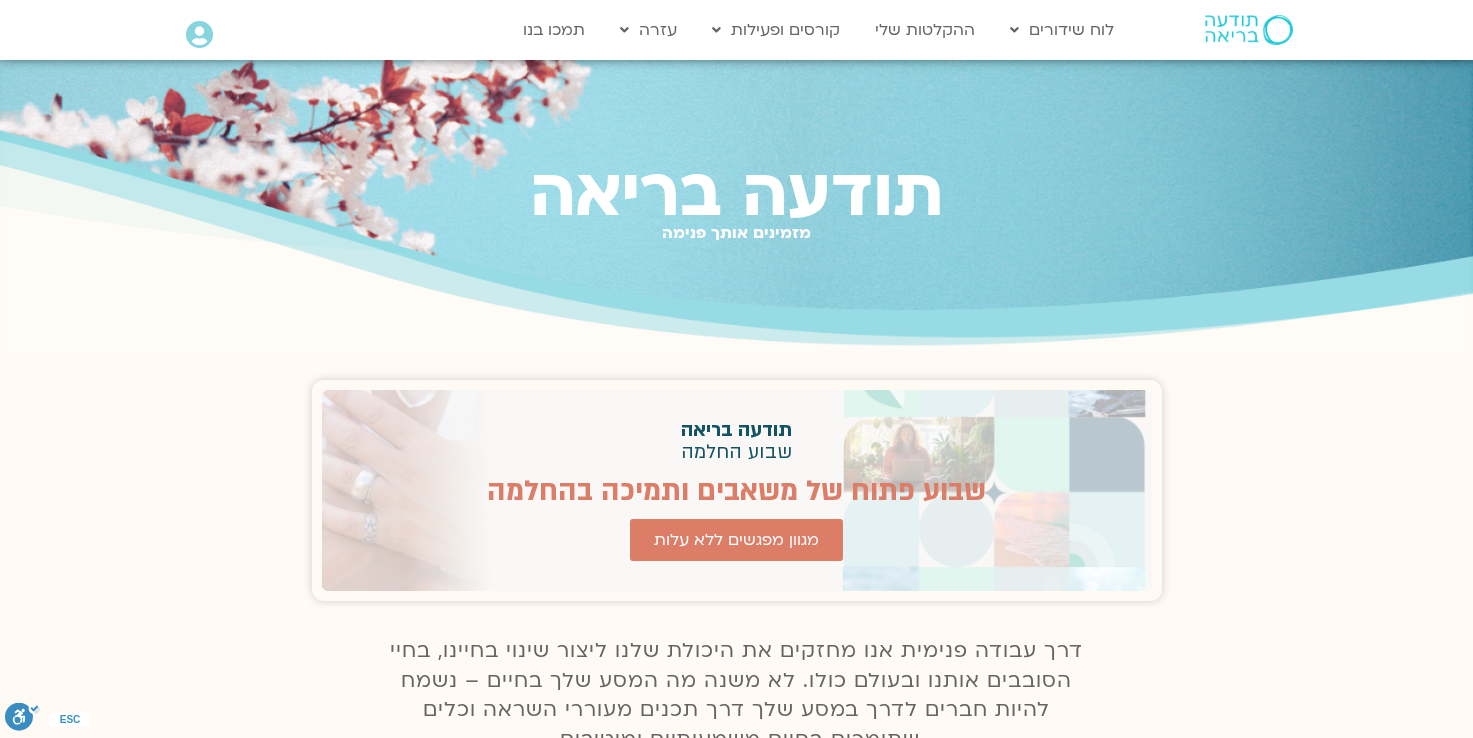 scroll, scrollTop: 0, scrollLeft: 0, axis: both 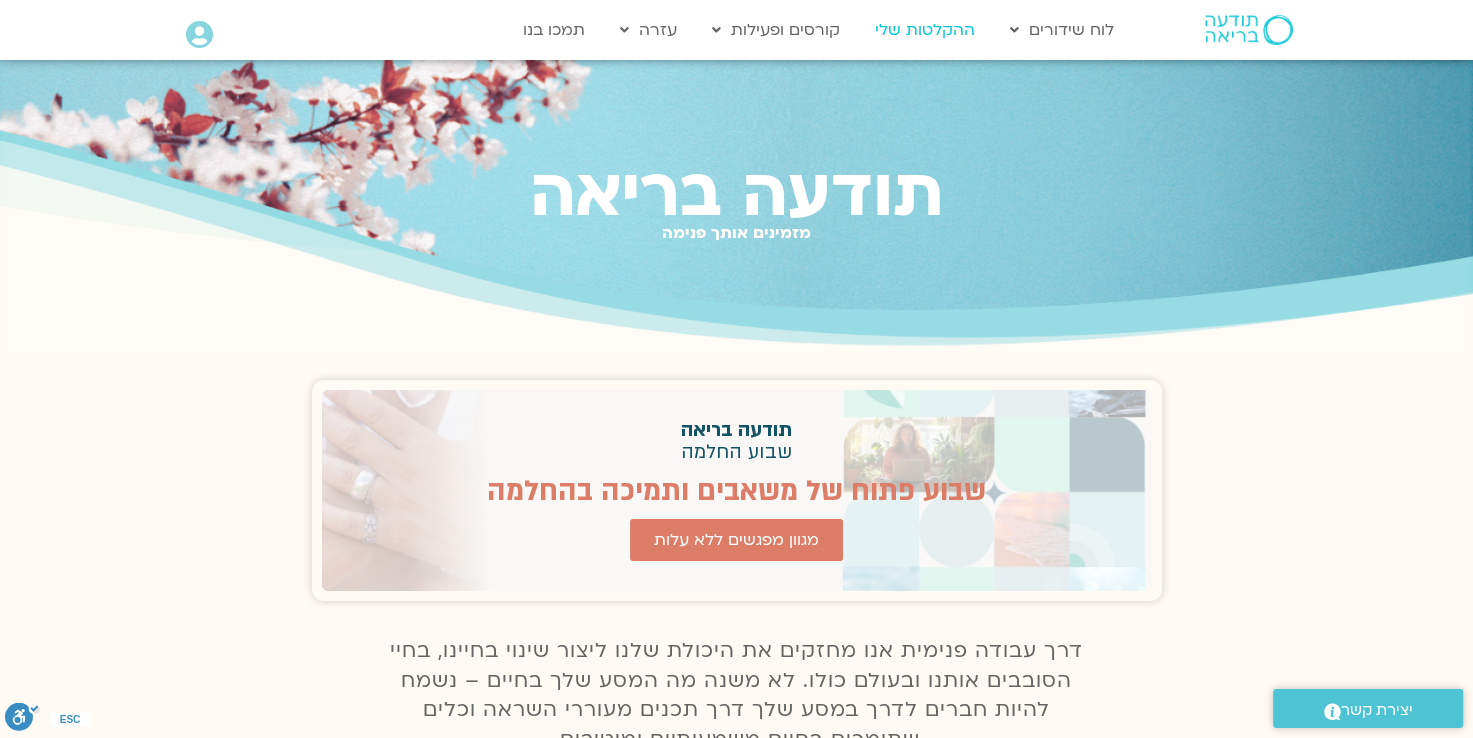 click on "ההקלטות שלי" at bounding box center [925, 30] 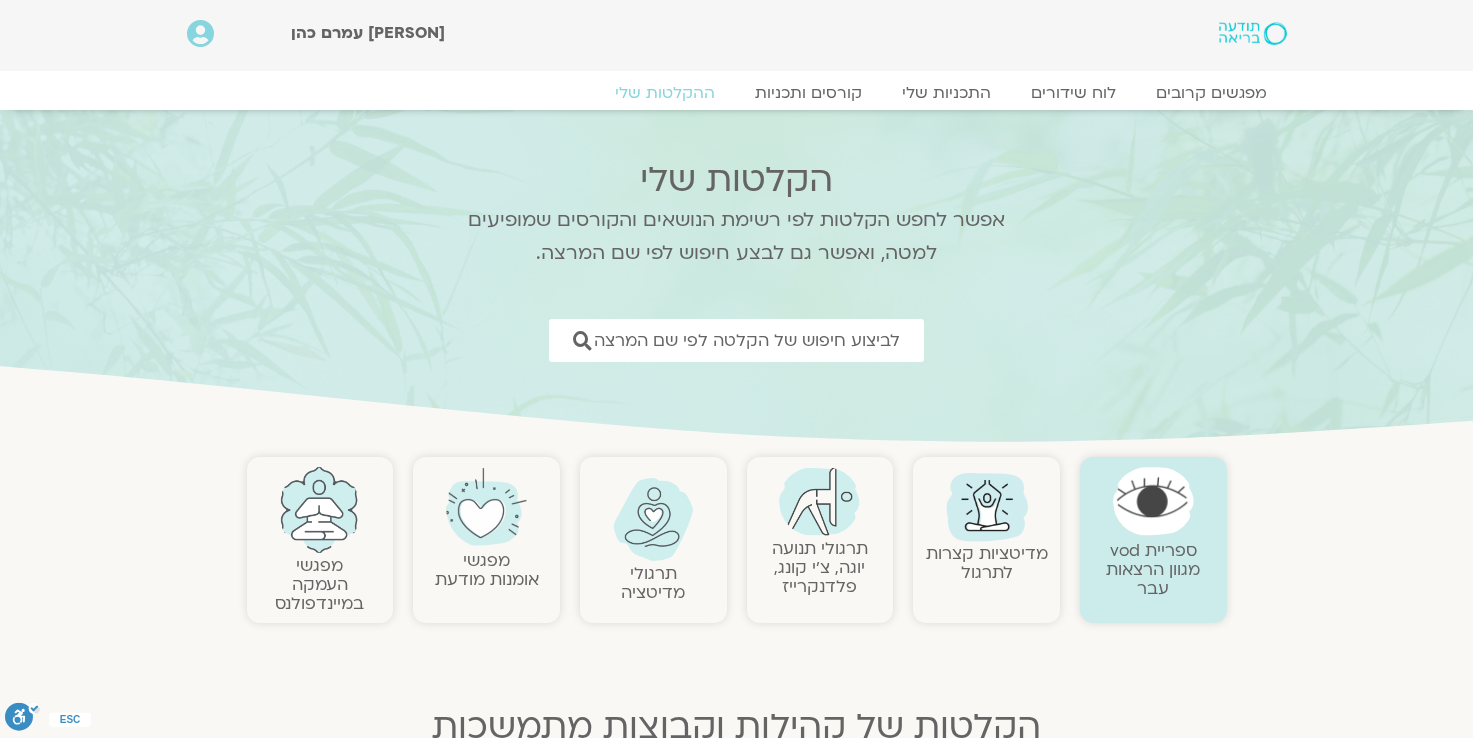 scroll, scrollTop: 0, scrollLeft: 0, axis: both 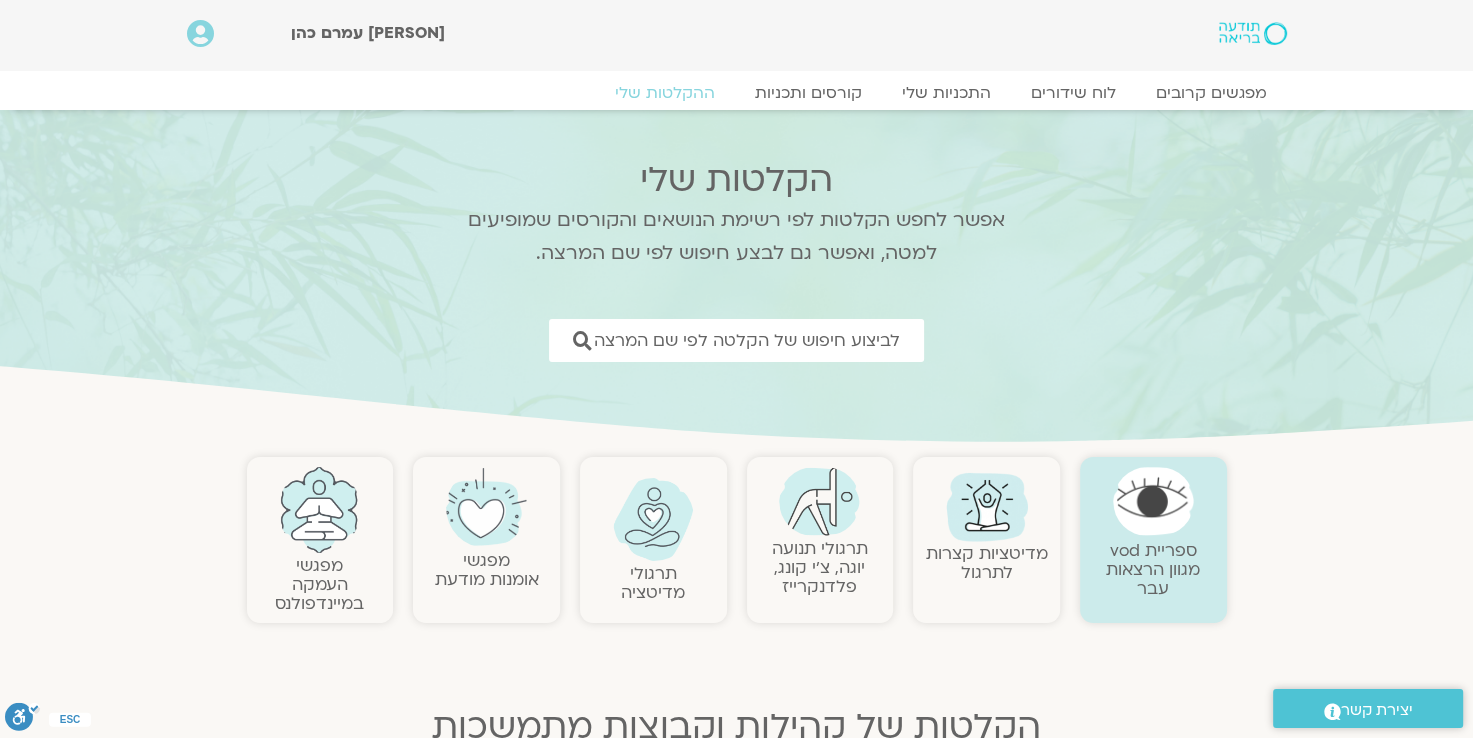 click on "מפגשי   אומנות מודעת" at bounding box center (487, 570) 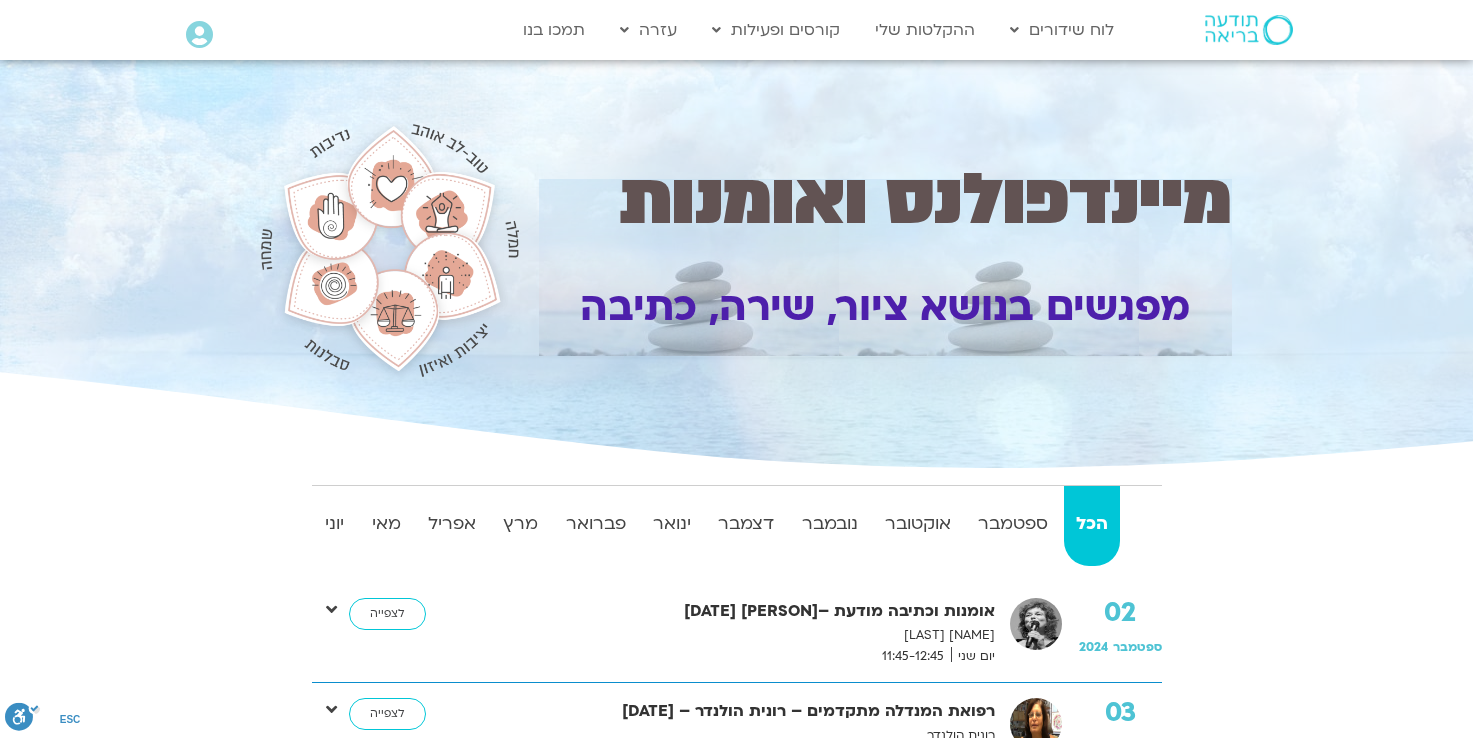 scroll, scrollTop: 0, scrollLeft: 0, axis: both 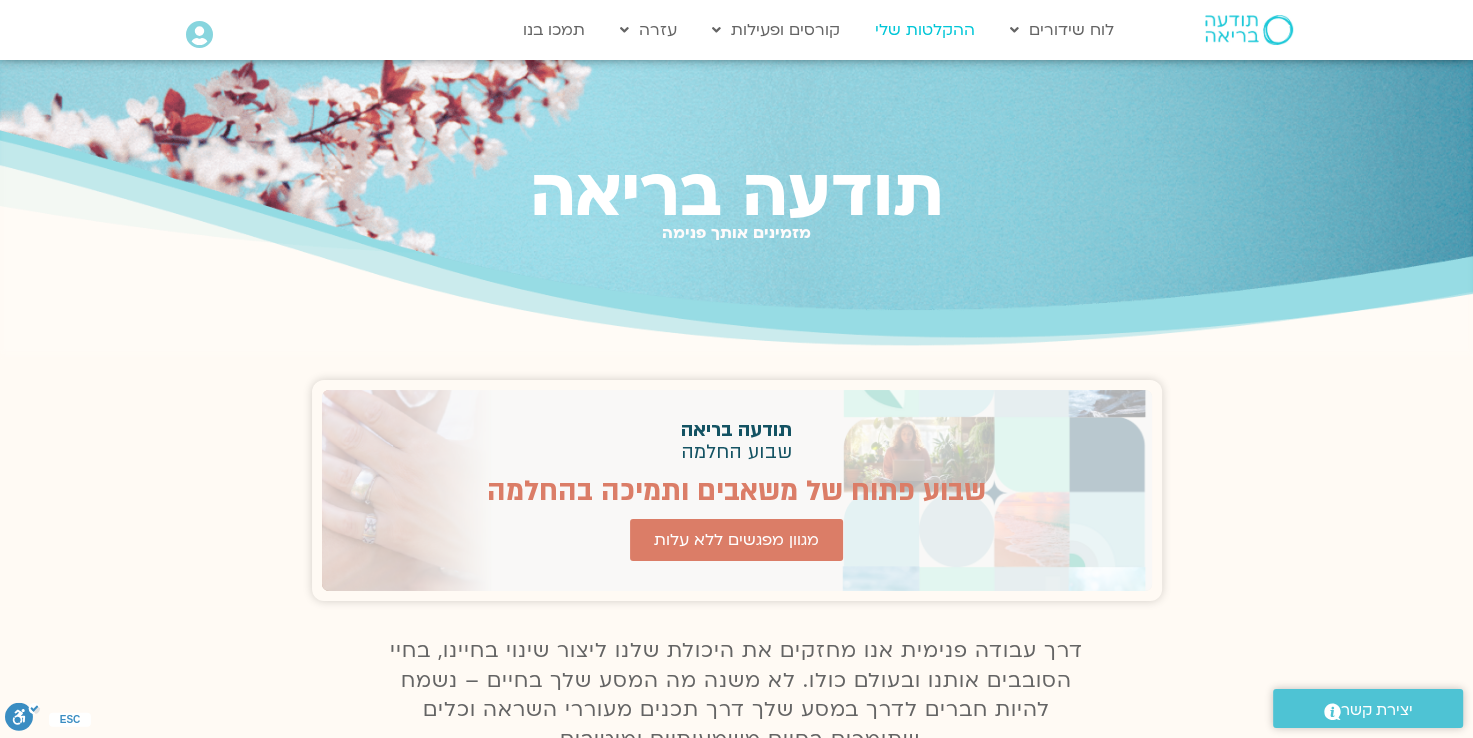 click on "ההקלטות שלי" at bounding box center (925, 30) 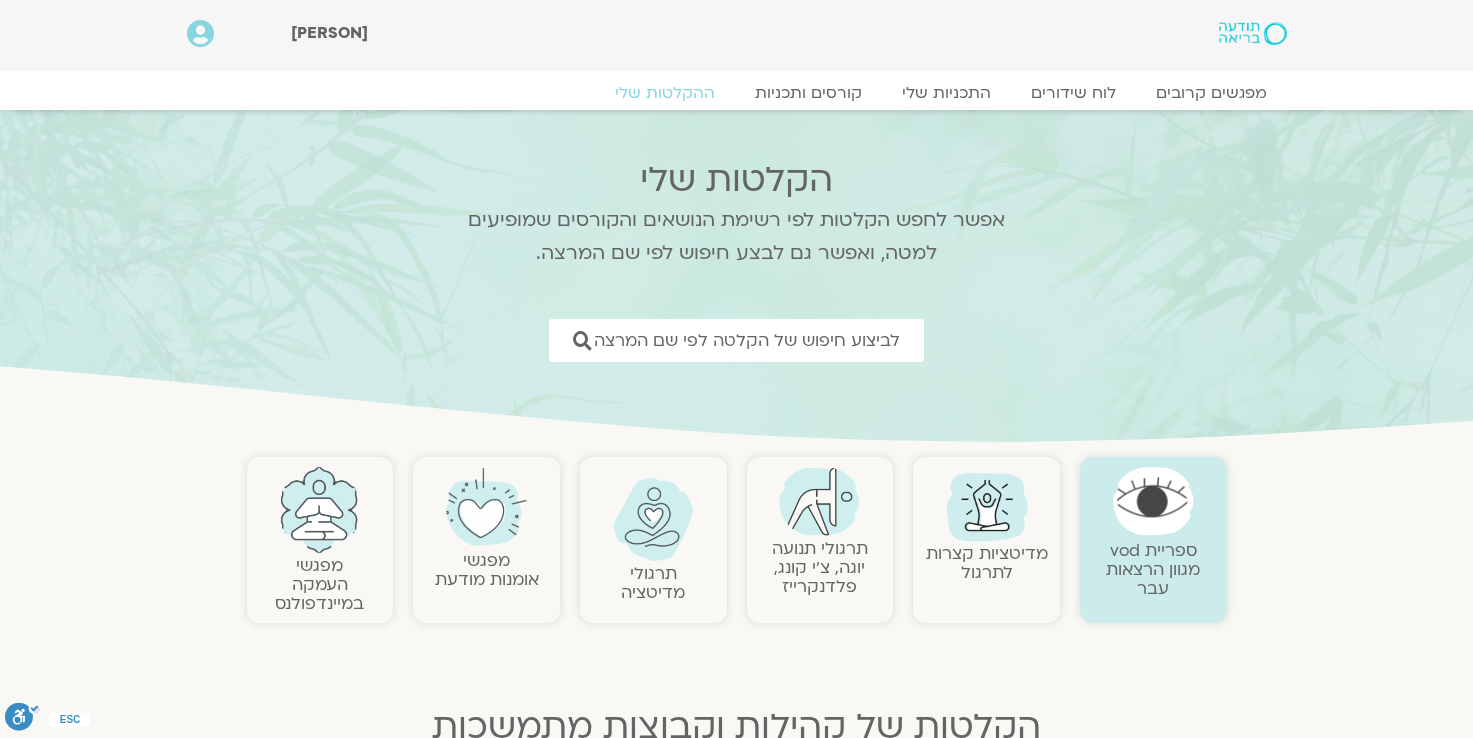 scroll, scrollTop: 0, scrollLeft: 0, axis: both 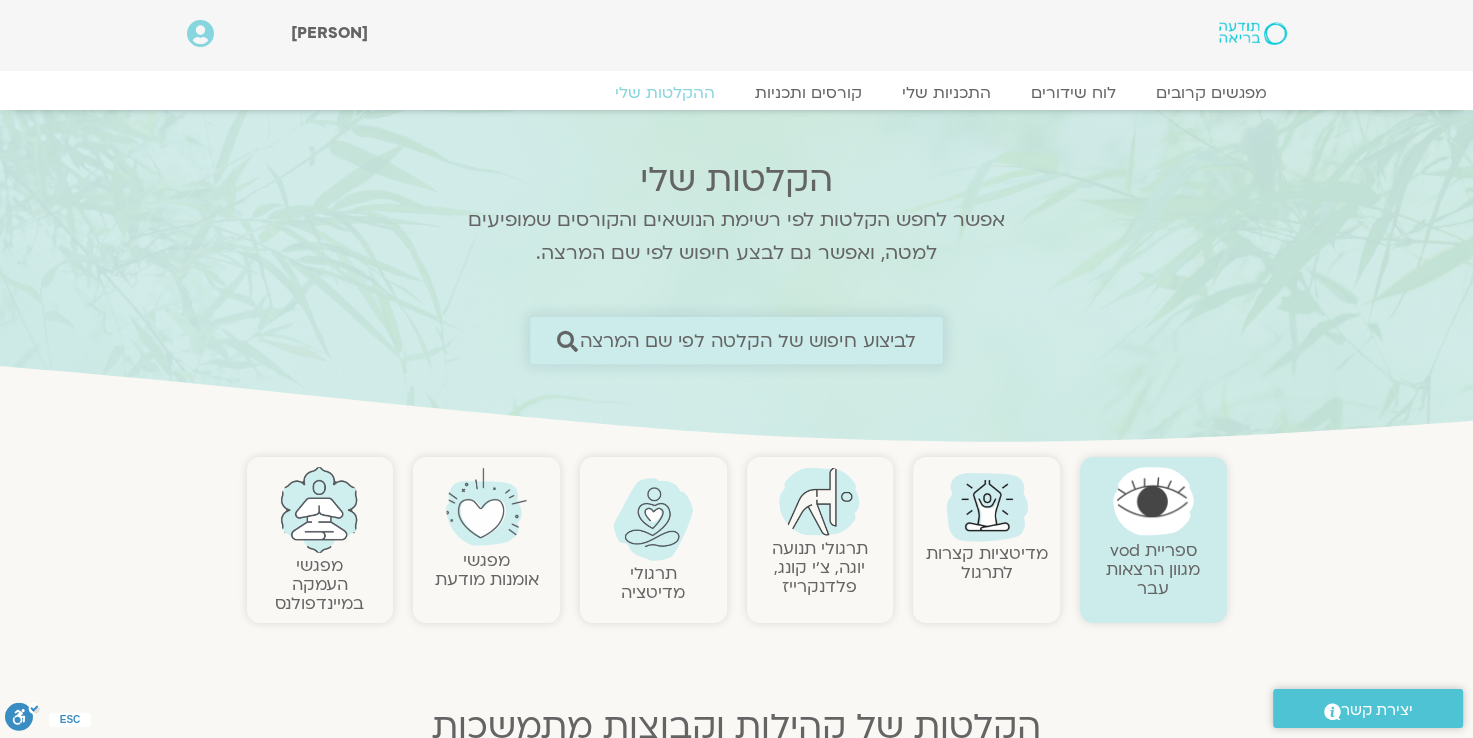 click on "לביצוע חיפוש של הקלטה לפי שם המרצה" at bounding box center (748, 340) 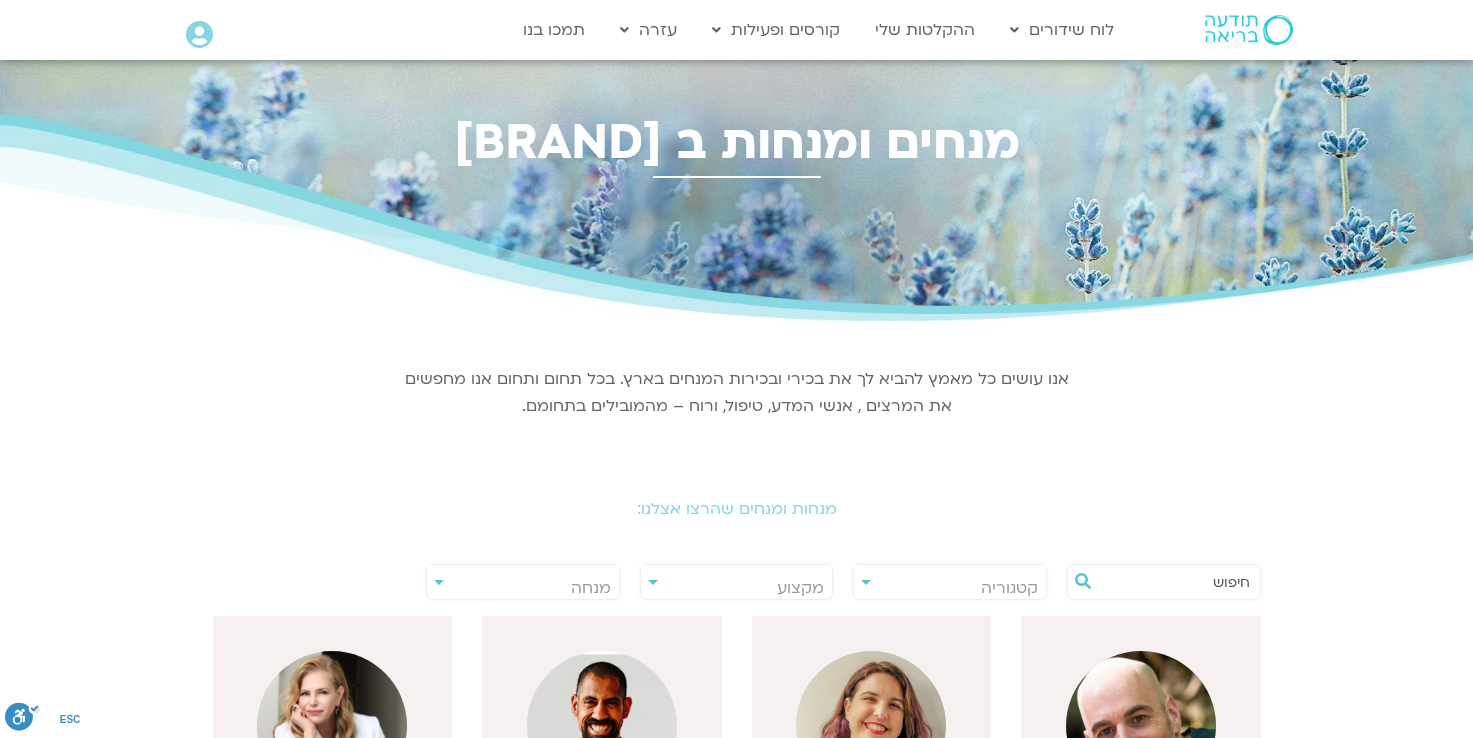 scroll, scrollTop: 0, scrollLeft: 0, axis: both 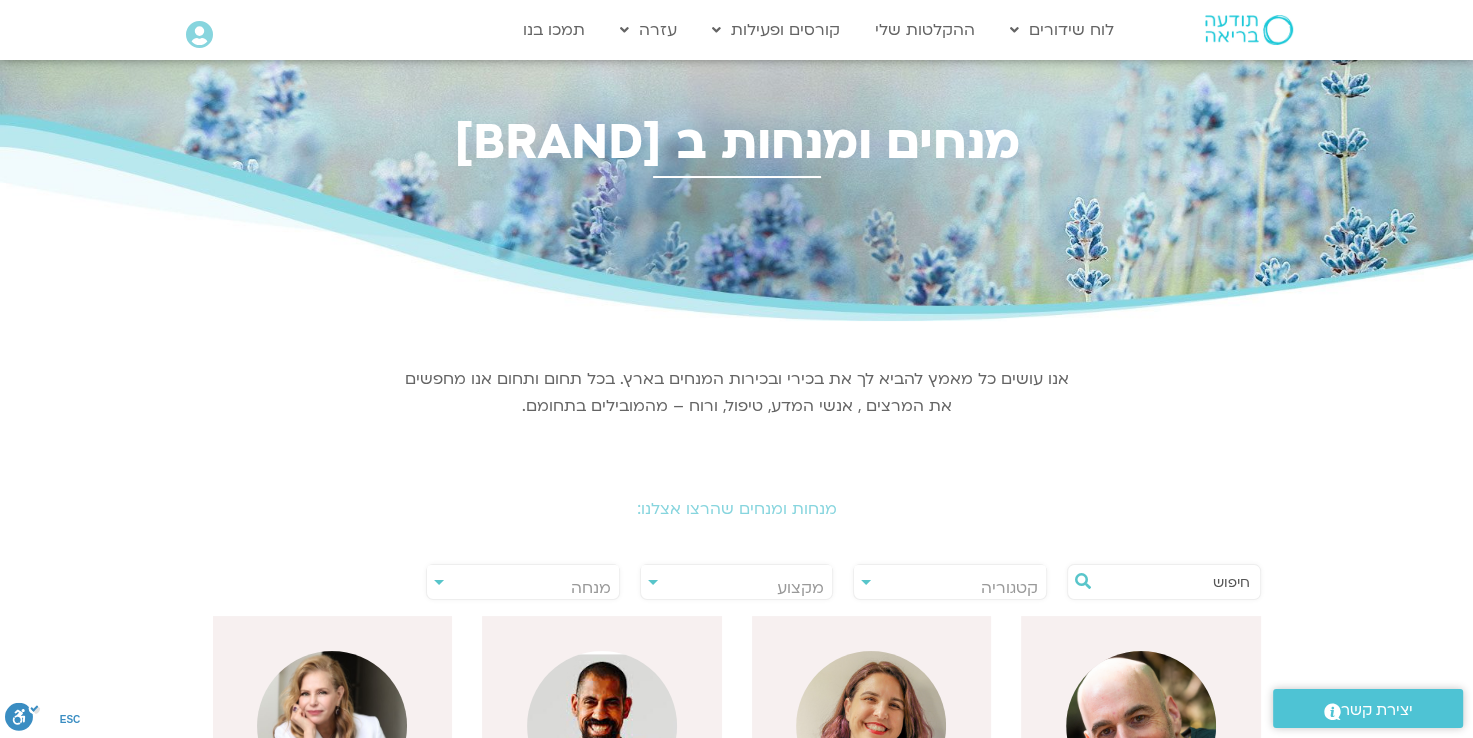 click at bounding box center (1174, 582) 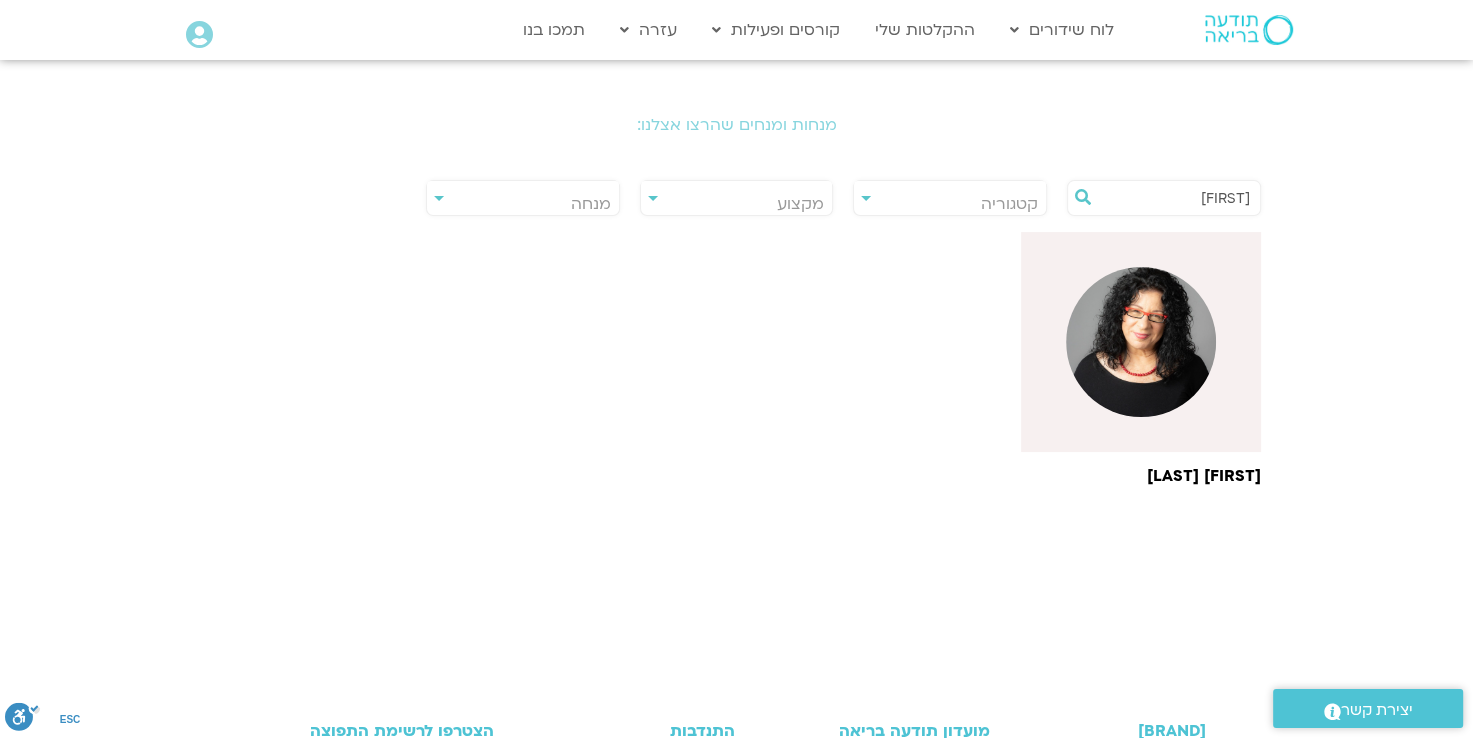 scroll, scrollTop: 400, scrollLeft: 0, axis: vertical 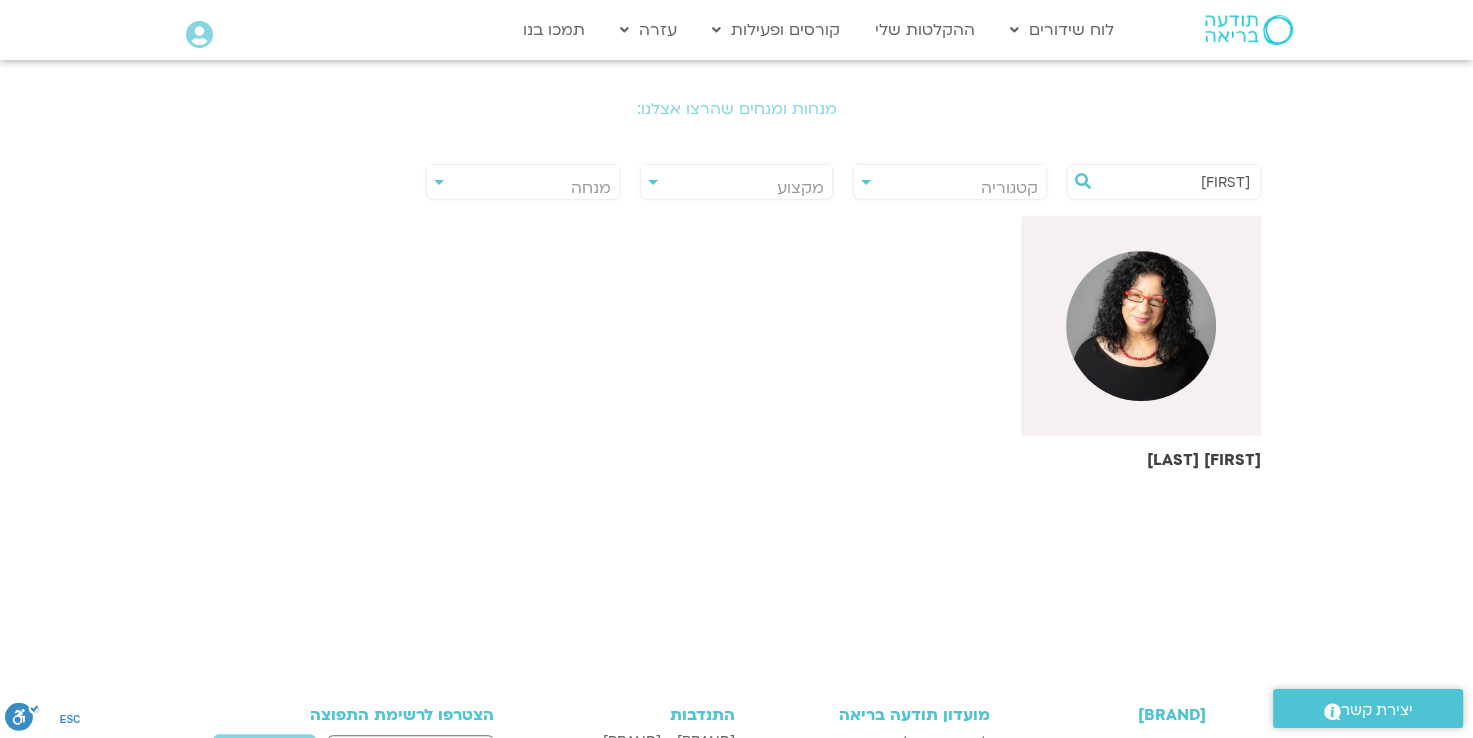 type on "ארנינה" 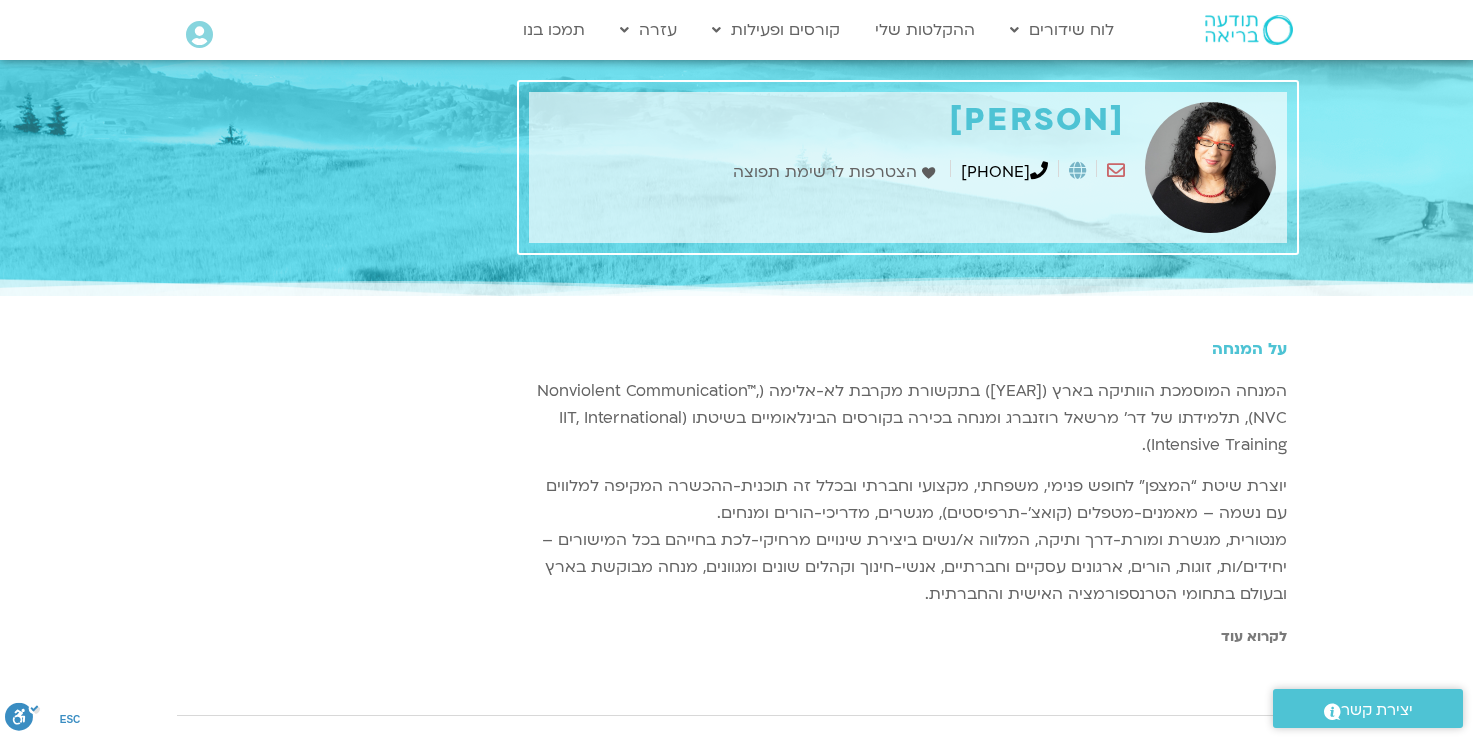 scroll, scrollTop: 0, scrollLeft: 0, axis: both 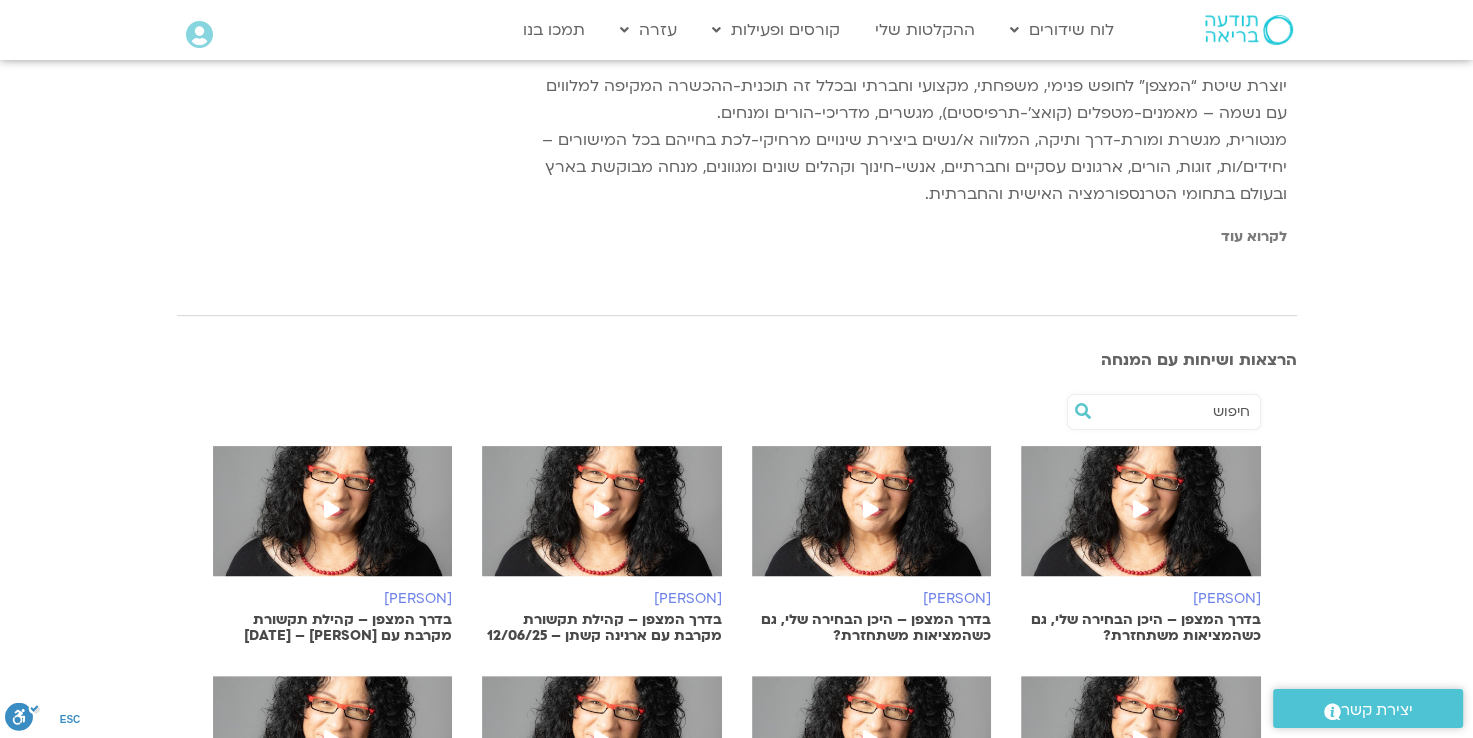click at bounding box center (1141, 509) 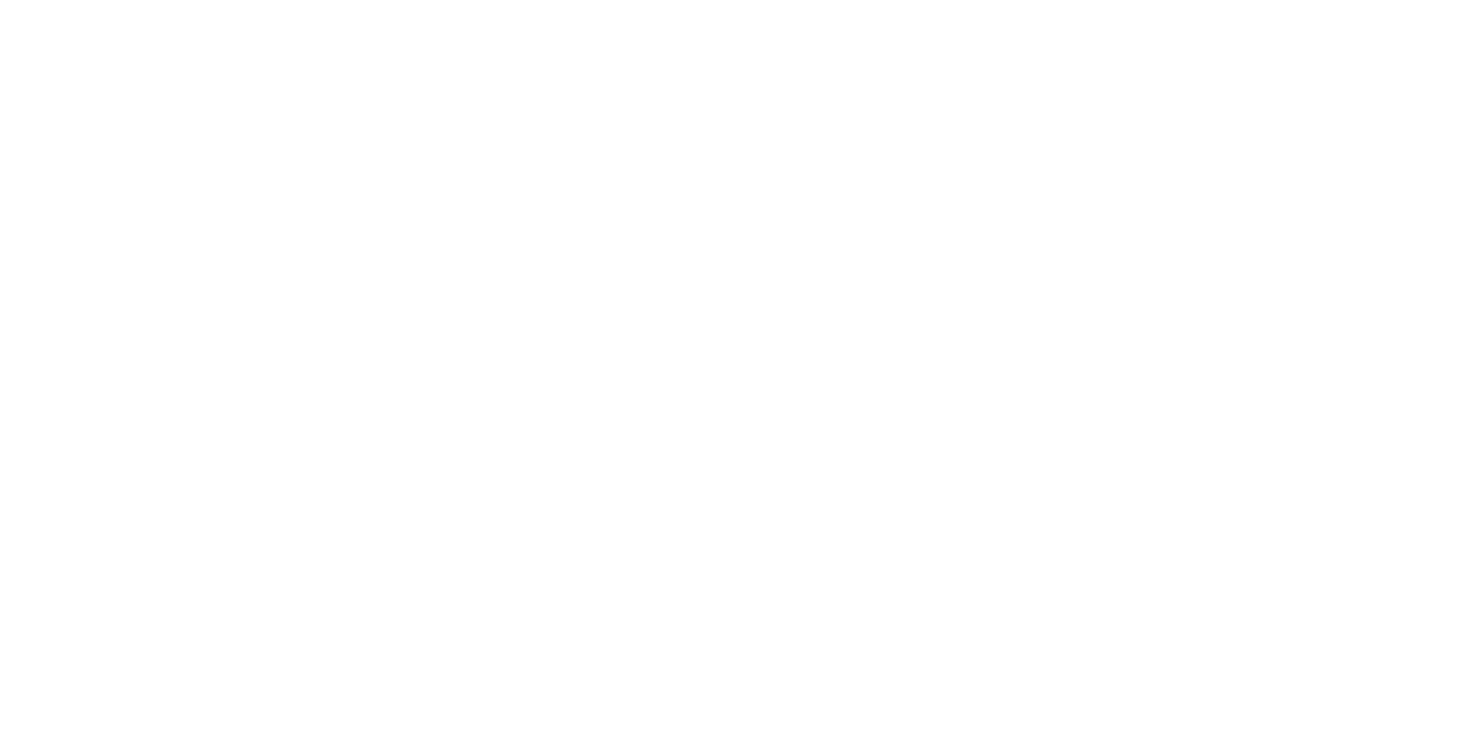 scroll, scrollTop: 0, scrollLeft: 0, axis: both 